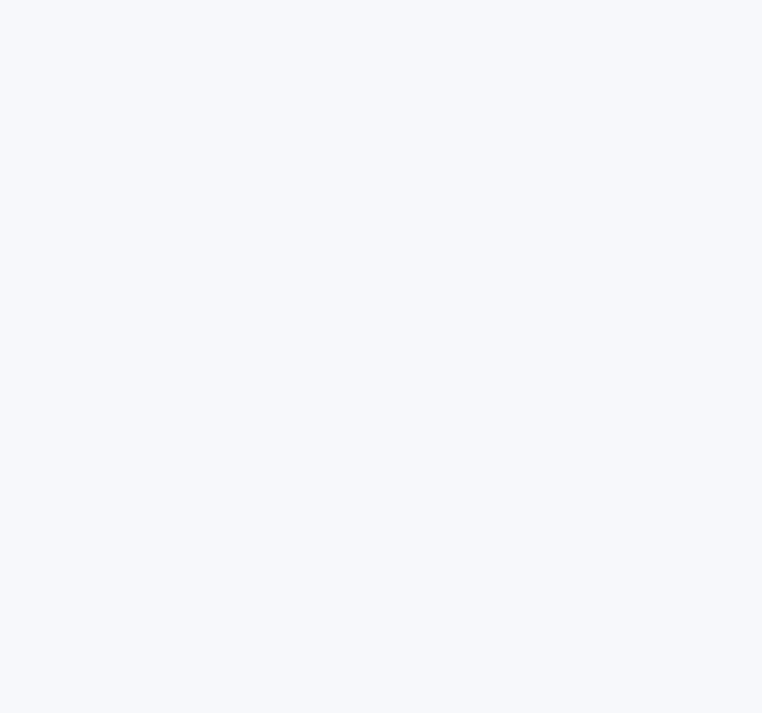scroll, scrollTop: 0, scrollLeft: 0, axis: both 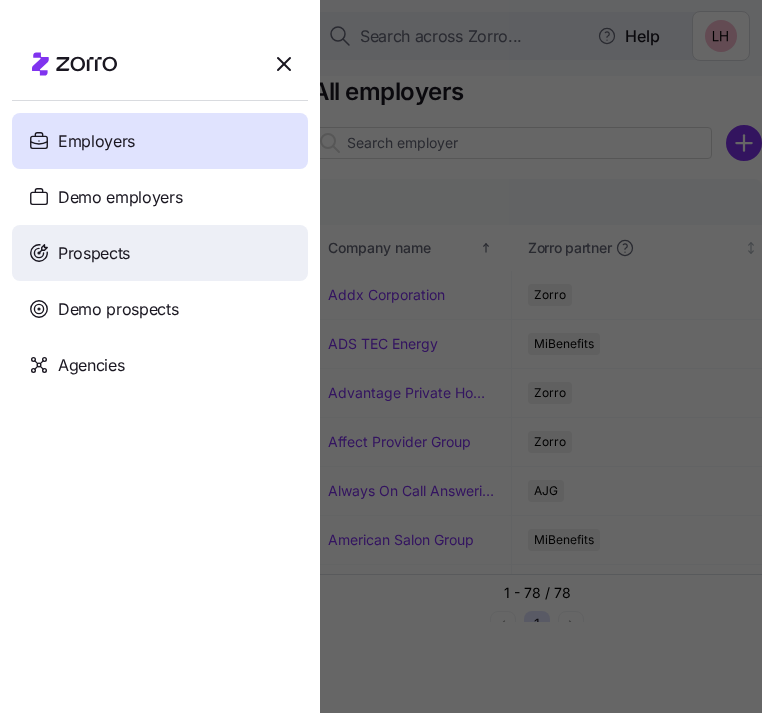 click on "Prospects" at bounding box center (160, 253) 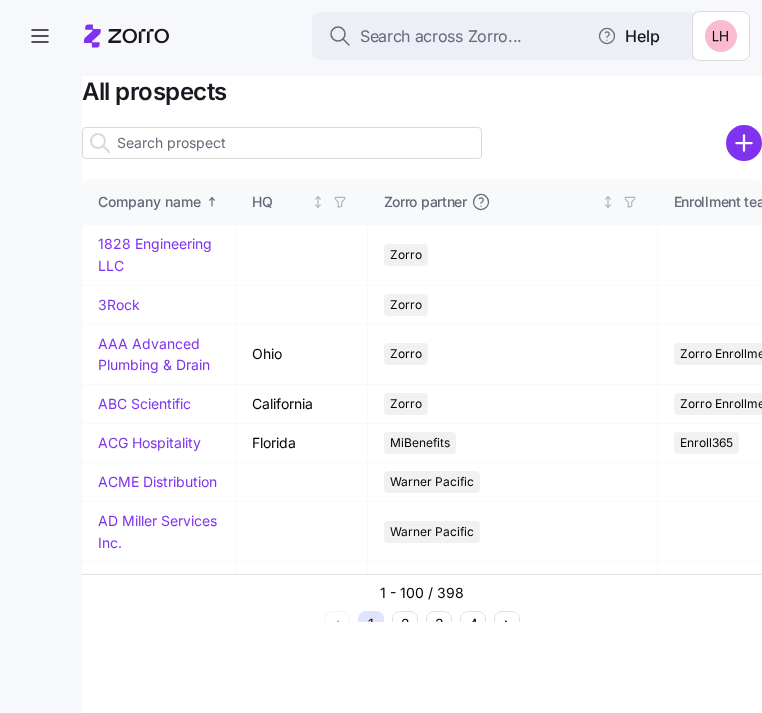 click at bounding box center [282, 143] 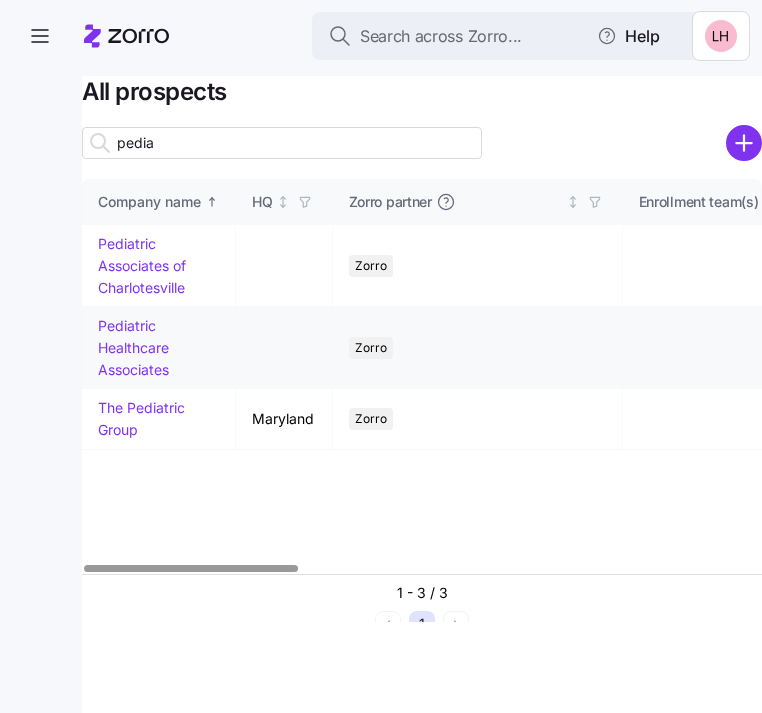 type on "pedia" 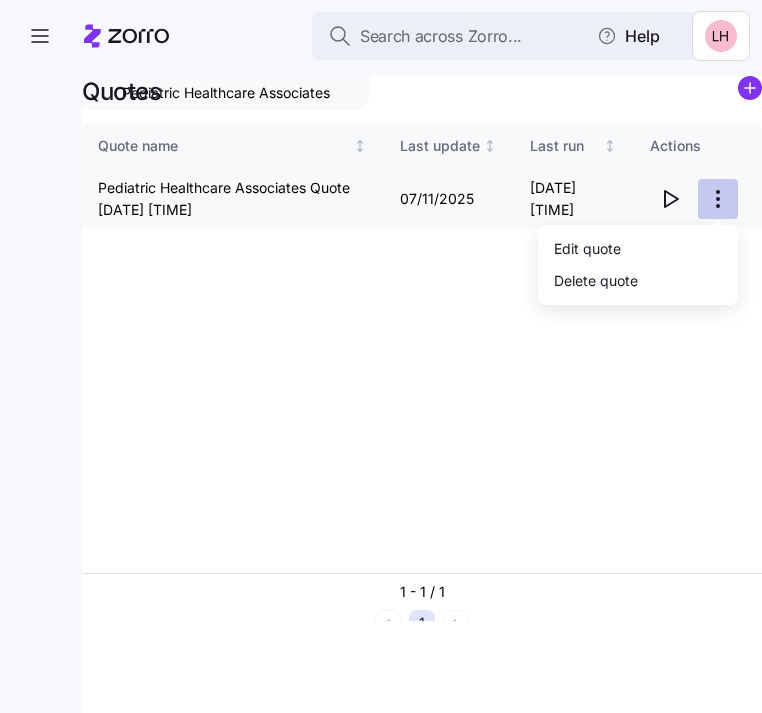 click on "Search across Zorro... Help Pediatric Healthcare Associates Quotes Quote name Last update Last run Actions Pediatric Healthcare Associates Quote [DATE] [TIME] [DATE] [TIME] 1 - 1 / 1 1 Quotes Edit quote Delete quote" at bounding box center [381, 350] 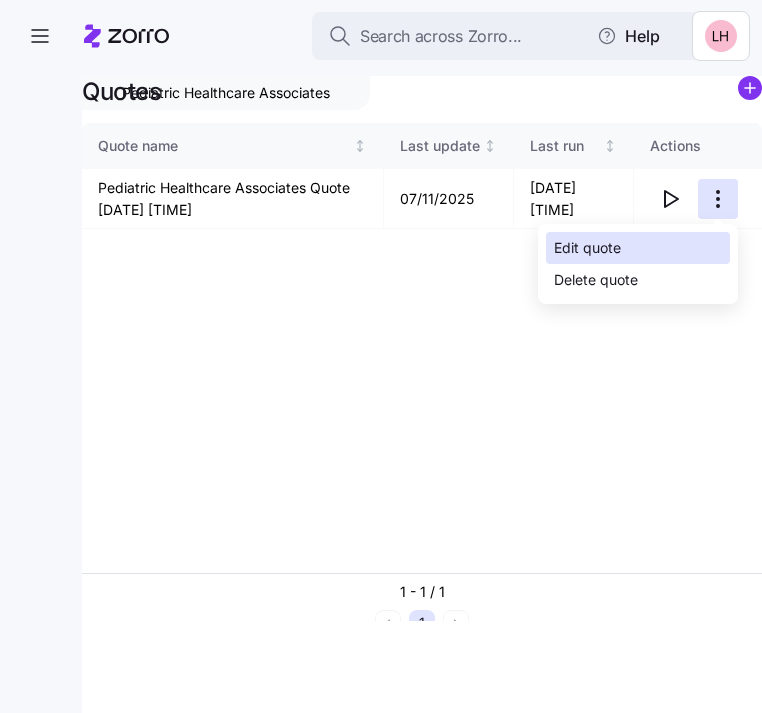 click on "Edit quote" at bounding box center (587, 248) 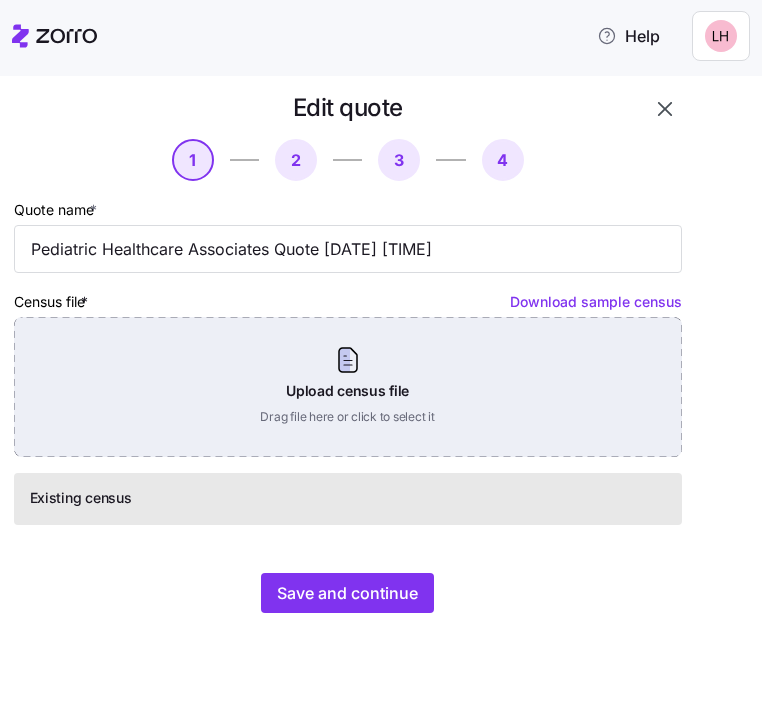 click on "Upload census file Drag file here or click to select it" at bounding box center [348, 387] 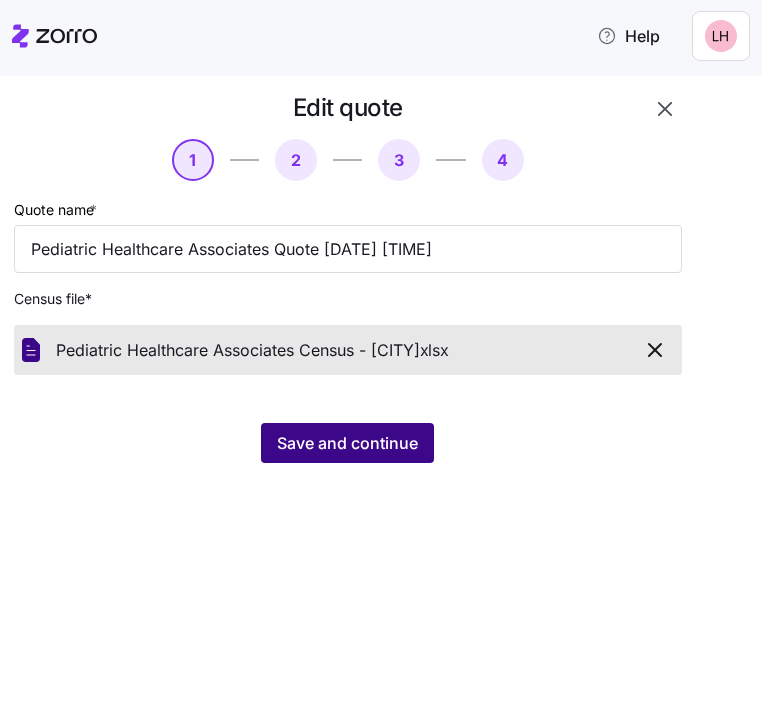 click on "Save and continue" at bounding box center [347, 443] 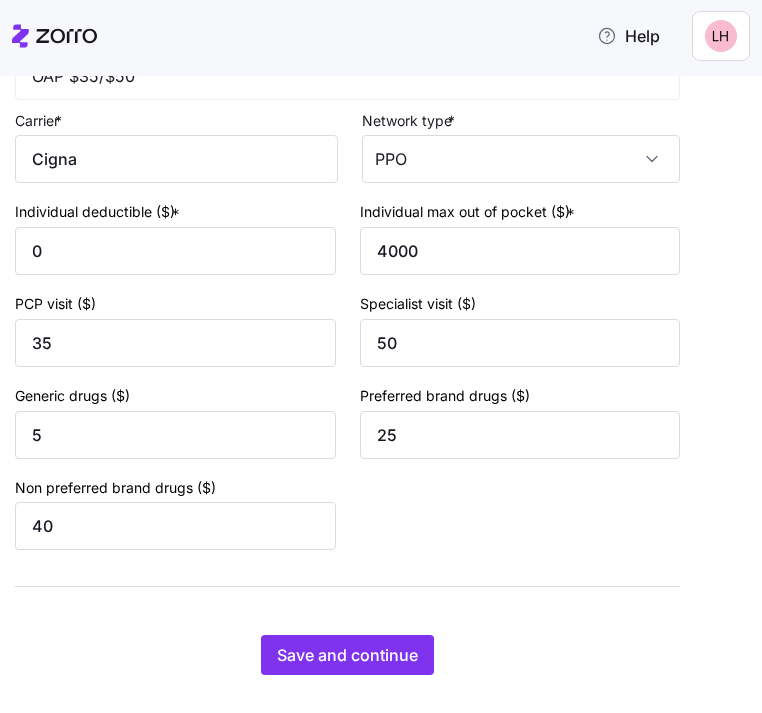 scroll, scrollTop: 851, scrollLeft: 0, axis: vertical 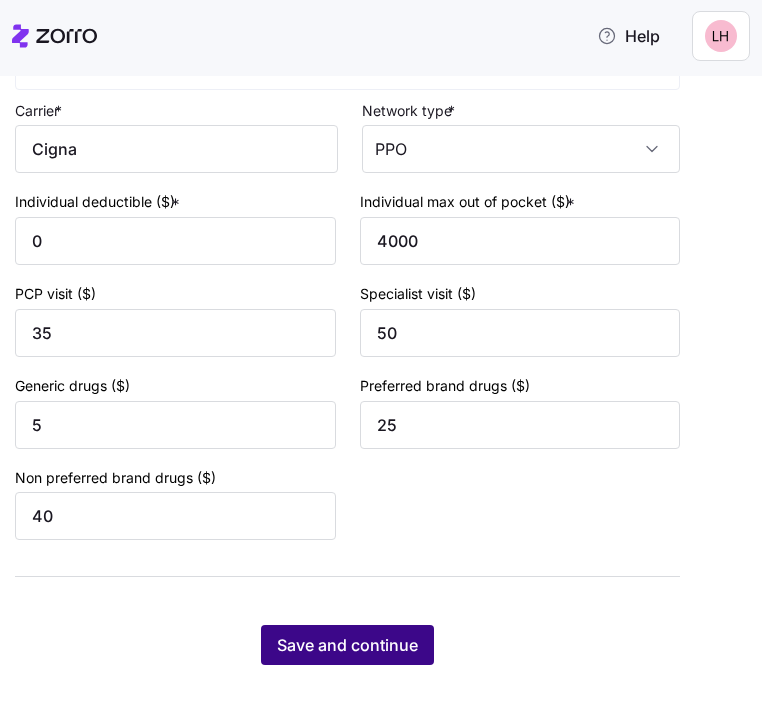 click on "Save and continue" at bounding box center (347, 645) 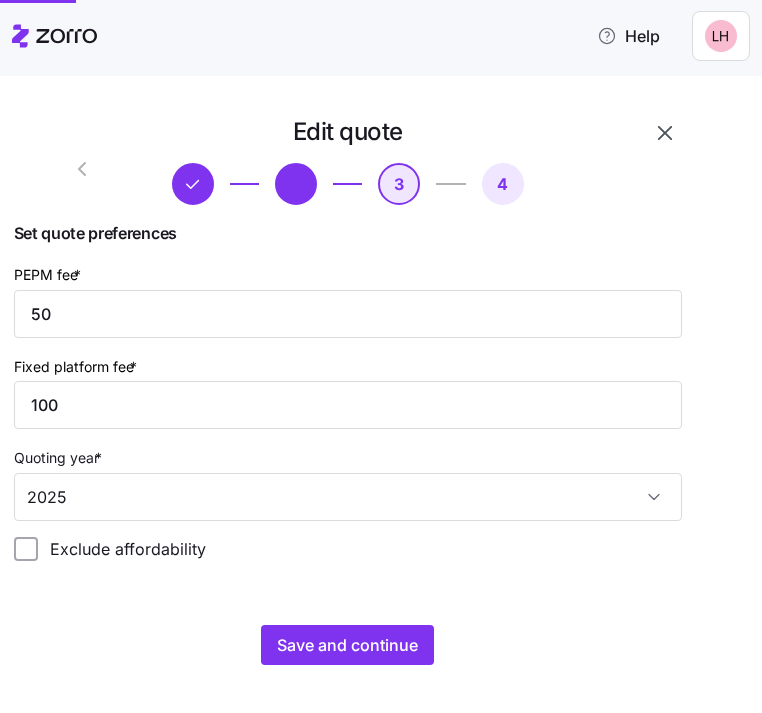scroll, scrollTop: 24, scrollLeft: 0, axis: vertical 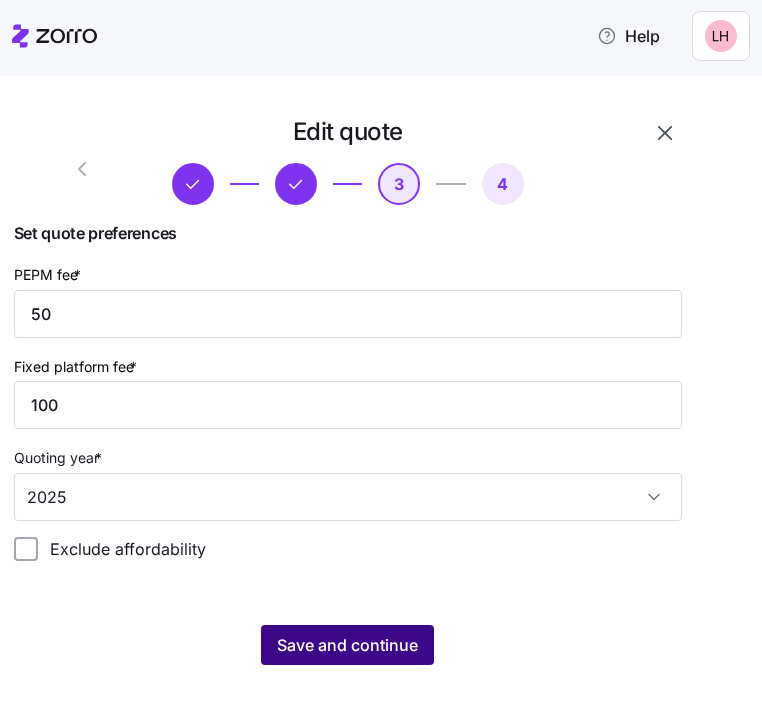 click on "Save and continue" at bounding box center (347, 645) 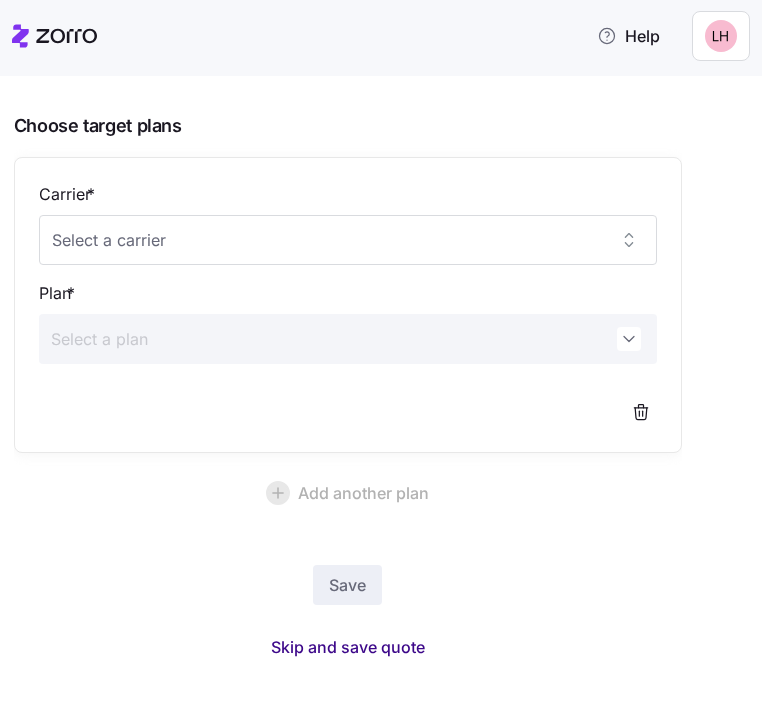 click on "Skip and save quote" at bounding box center [348, 647] 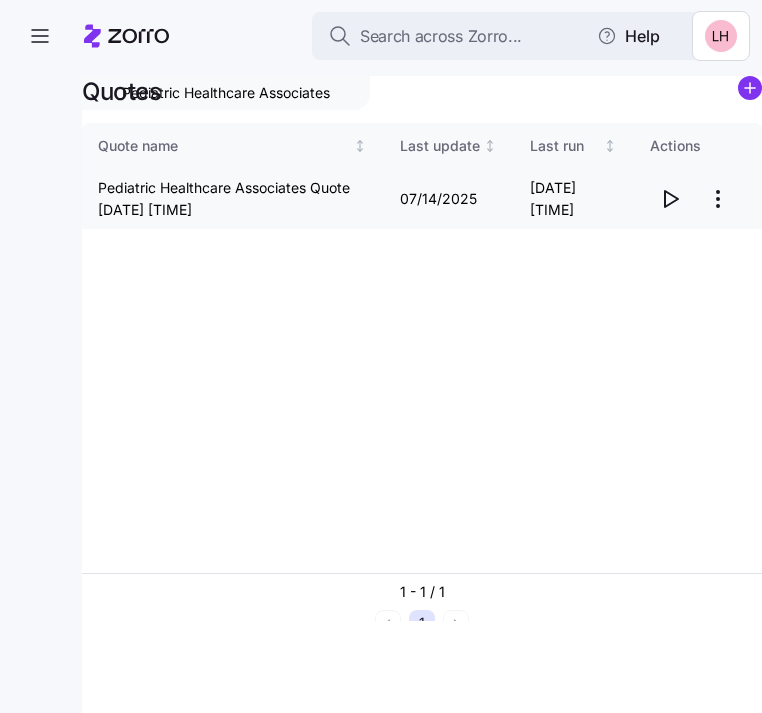 click 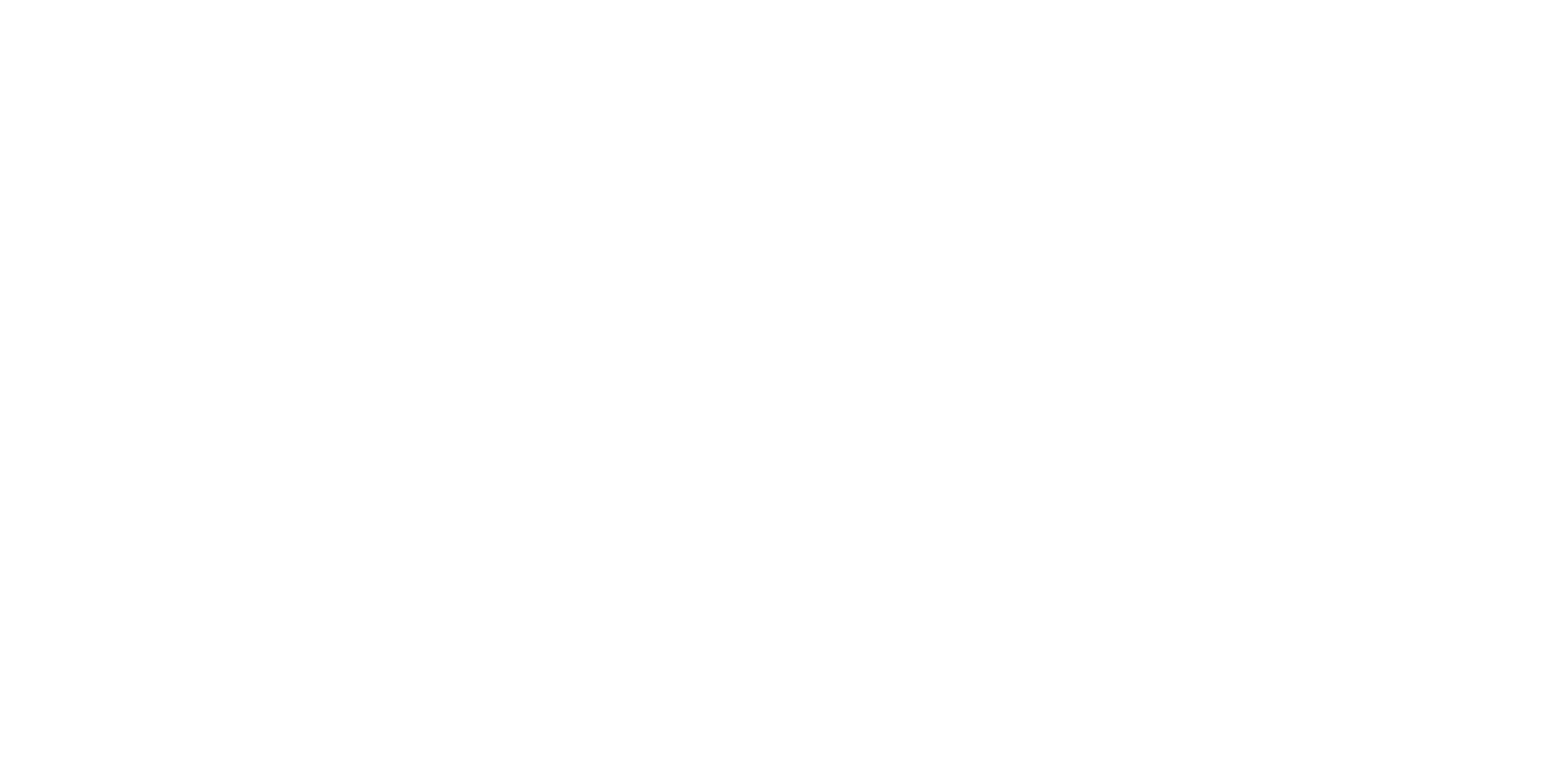 scroll, scrollTop: 0, scrollLeft: 0, axis: both 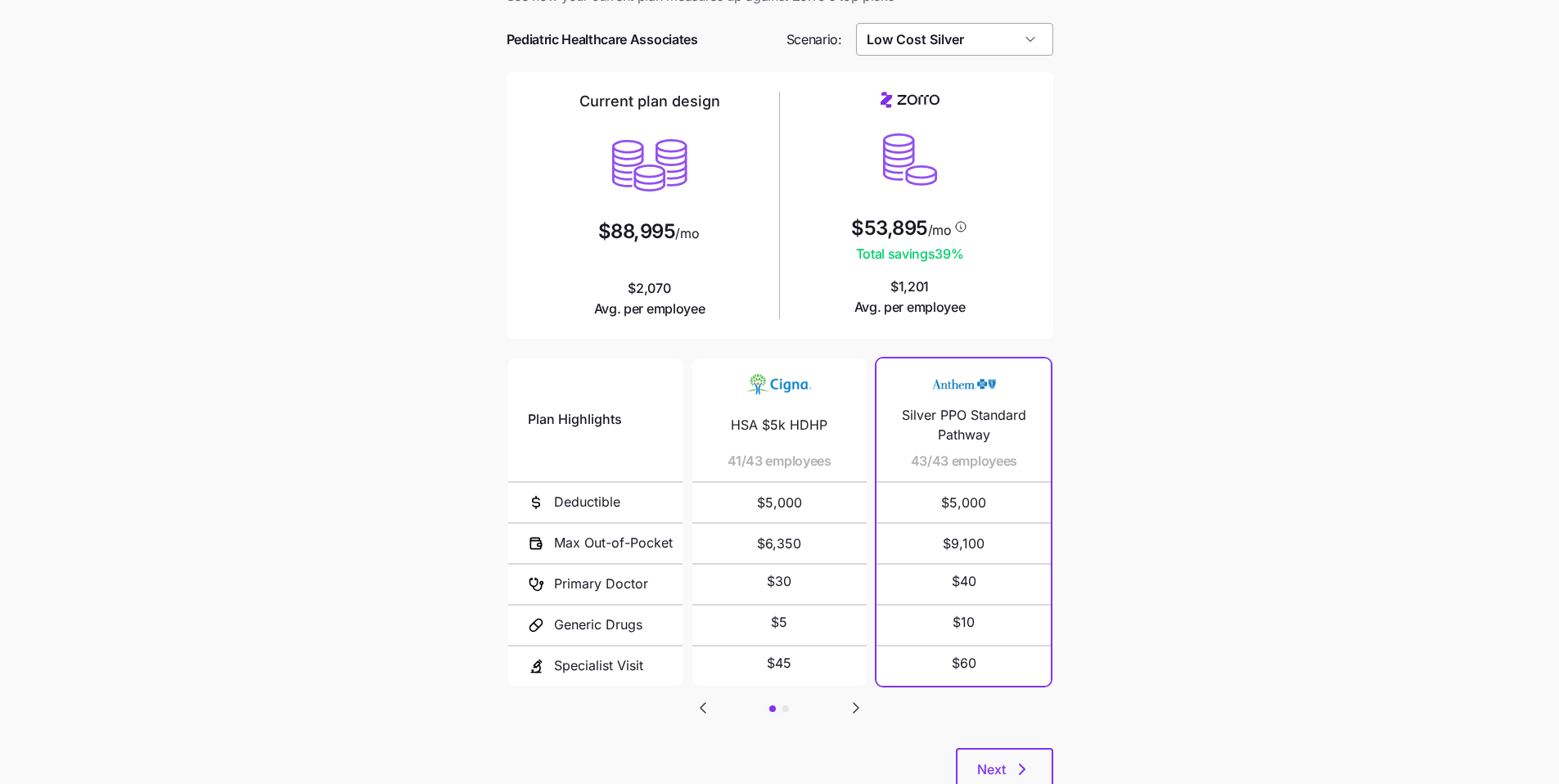 click on "Low Cost Silver" at bounding box center (954, 39) 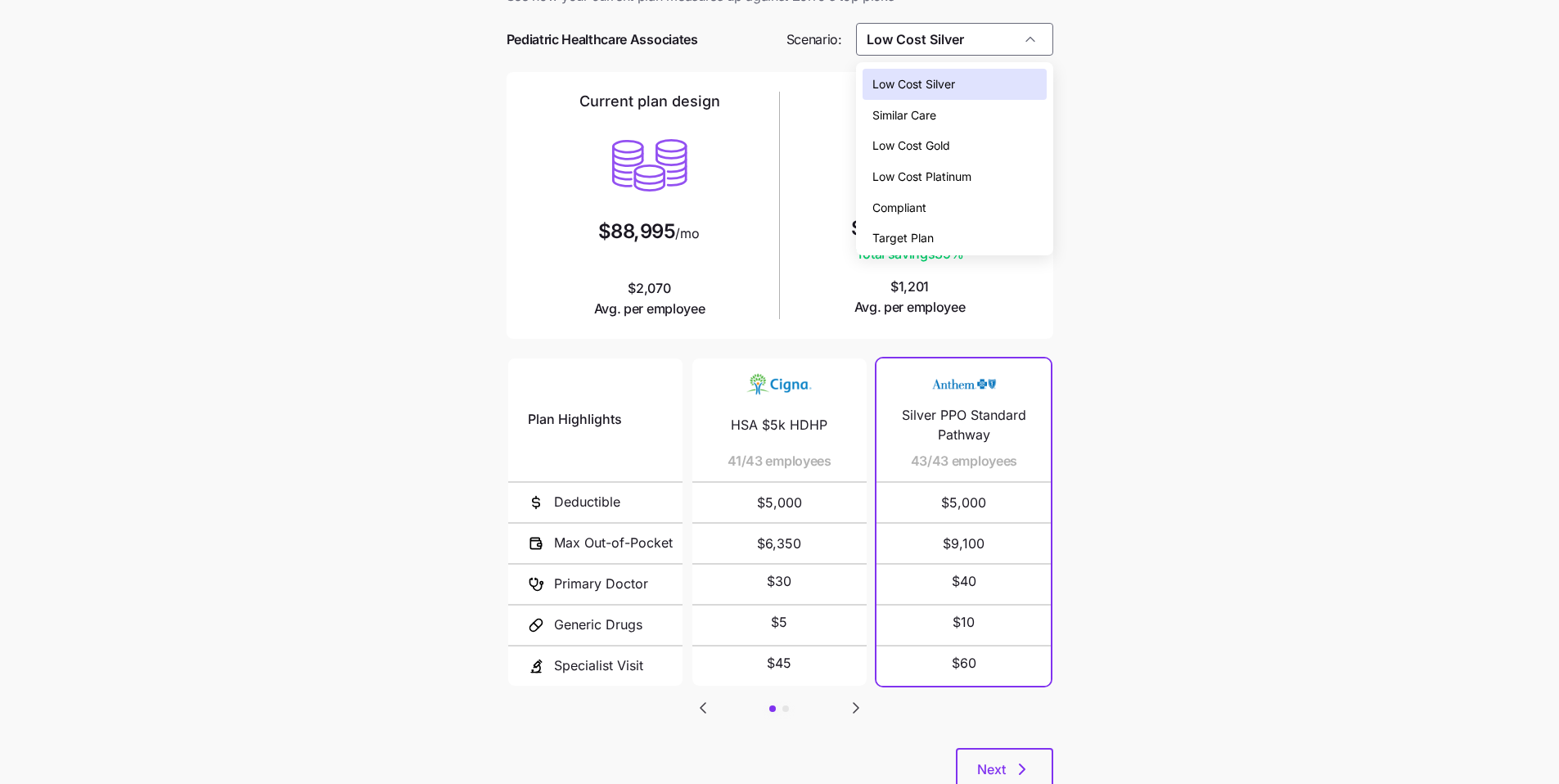 click on "Low Cost Gold" at bounding box center [911, 146] 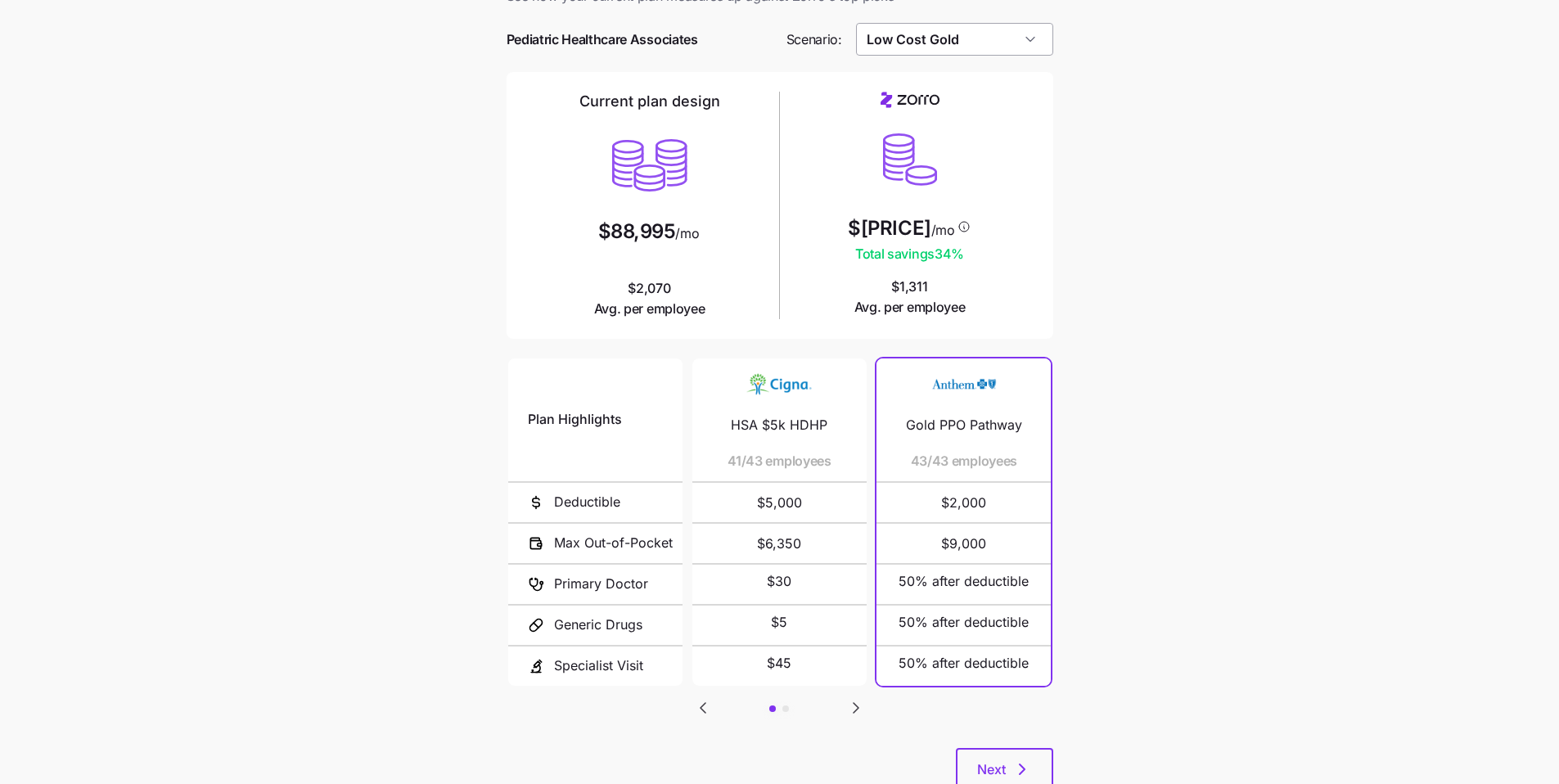 click on "Low Cost Gold" at bounding box center (954, 39) 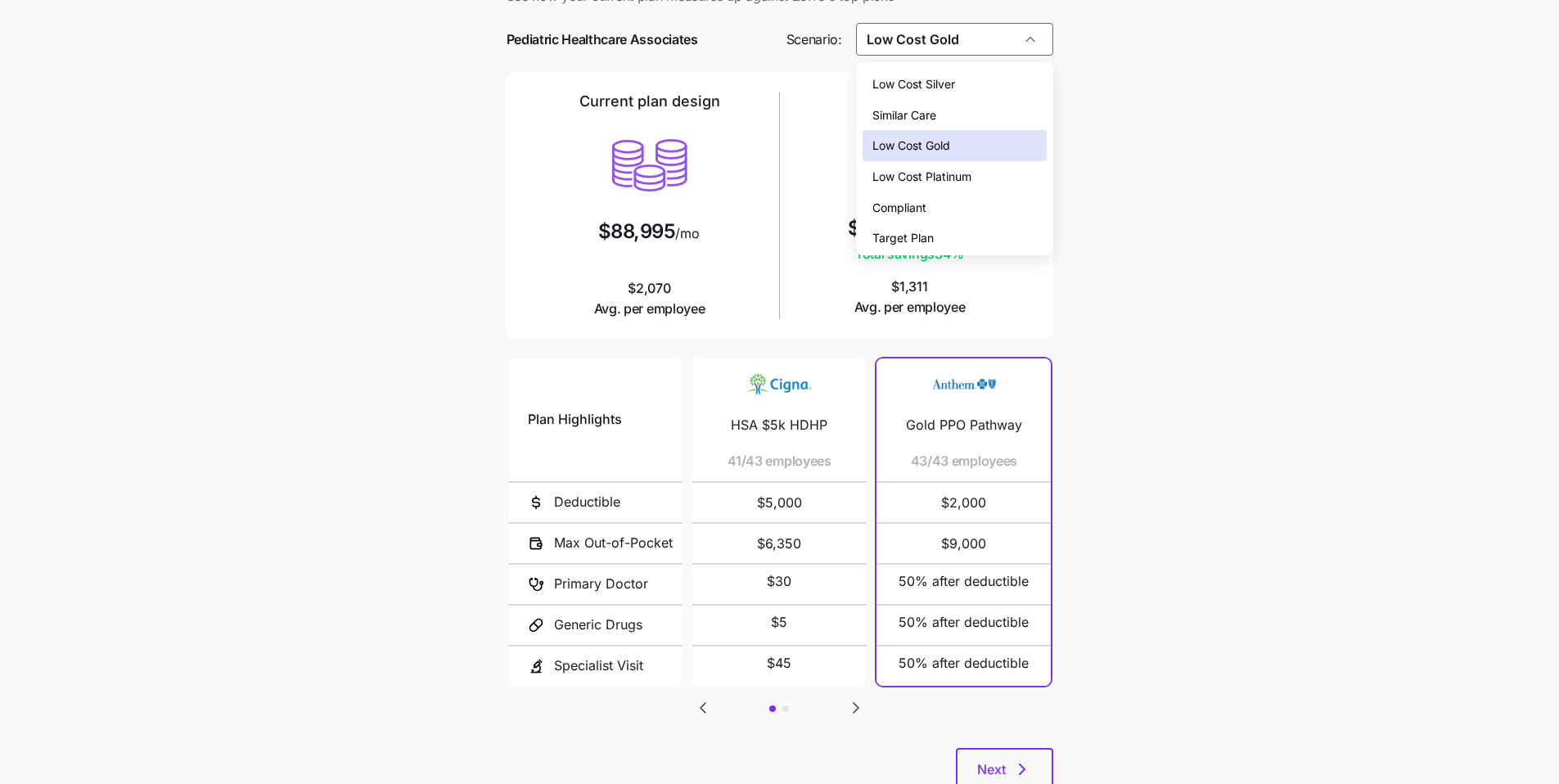 click on "Low Cost Platinum" at bounding box center [921, 177] 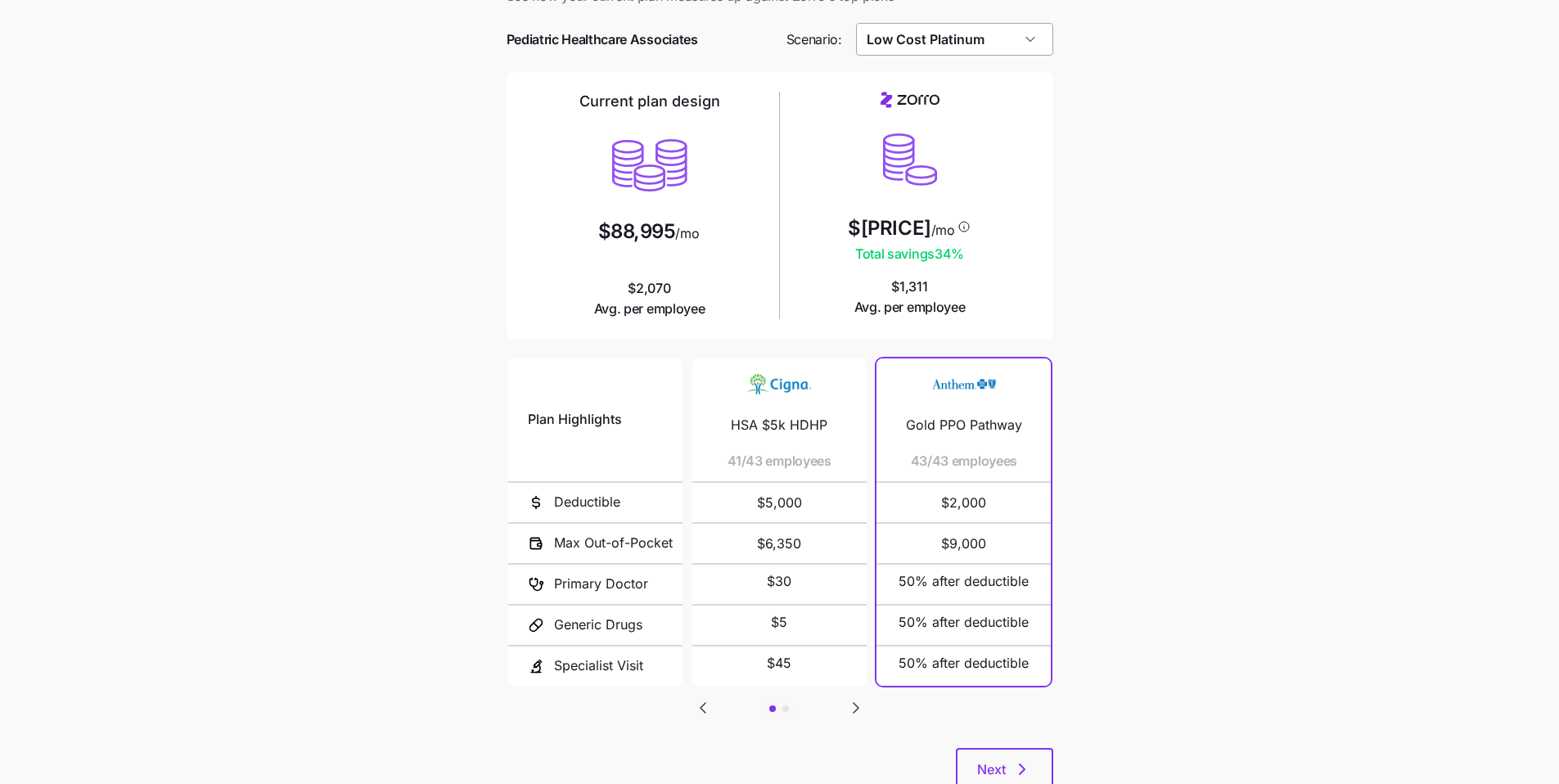 click on "Low Cost Platinum" at bounding box center (954, 39) 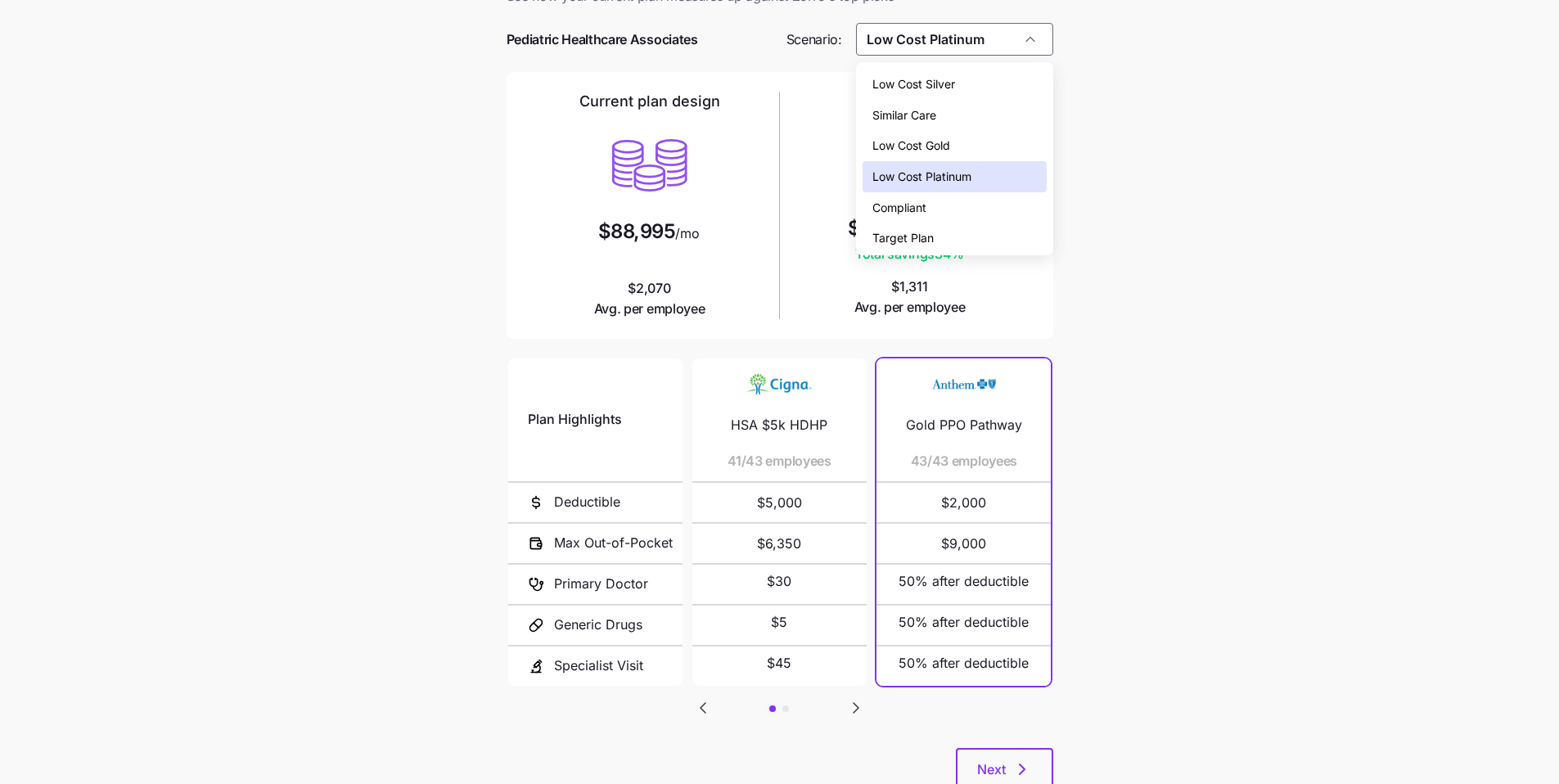 click on "Compliant" at bounding box center [954, 208] 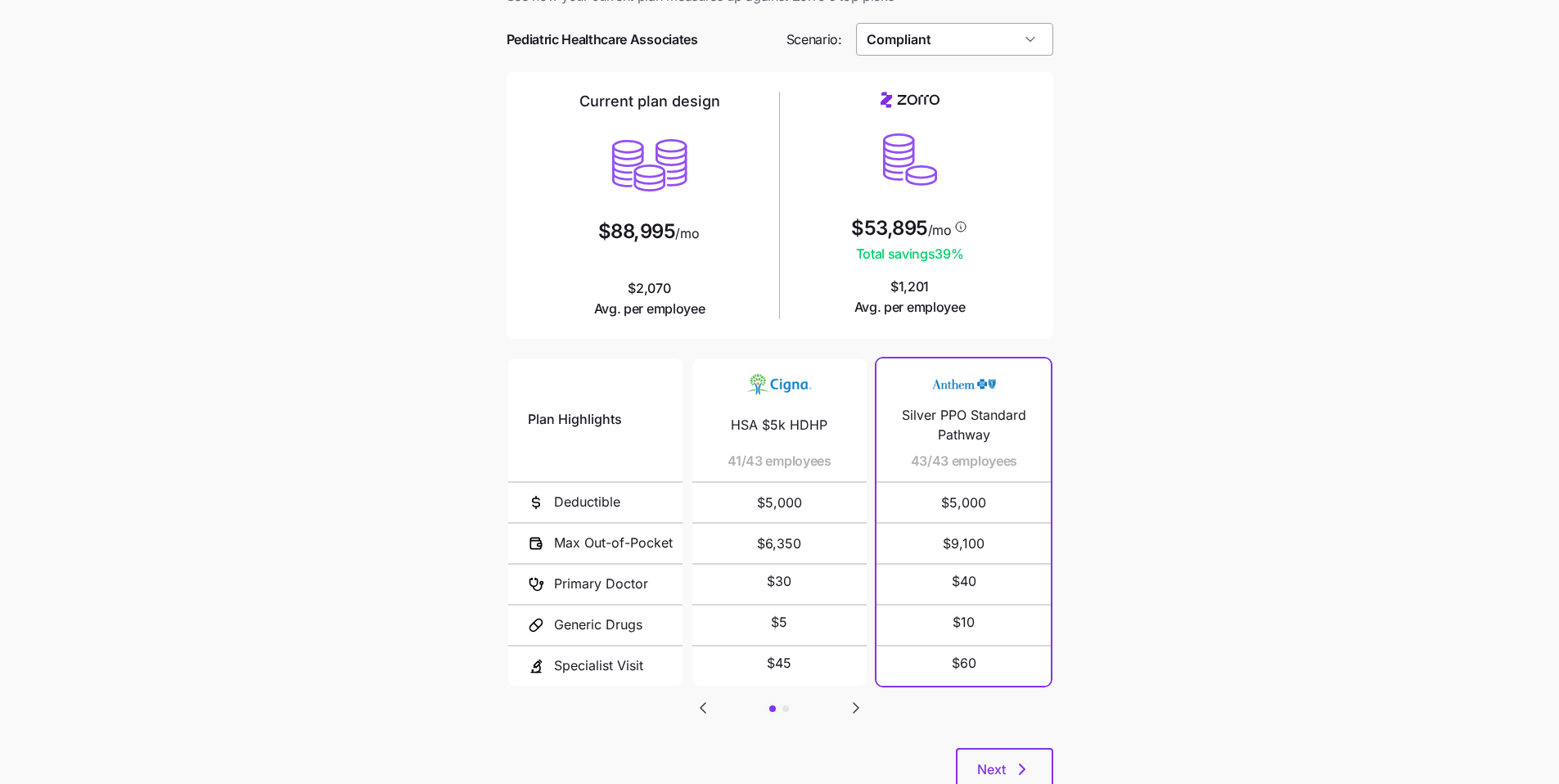 click on "Compliant" at bounding box center (954, 39) 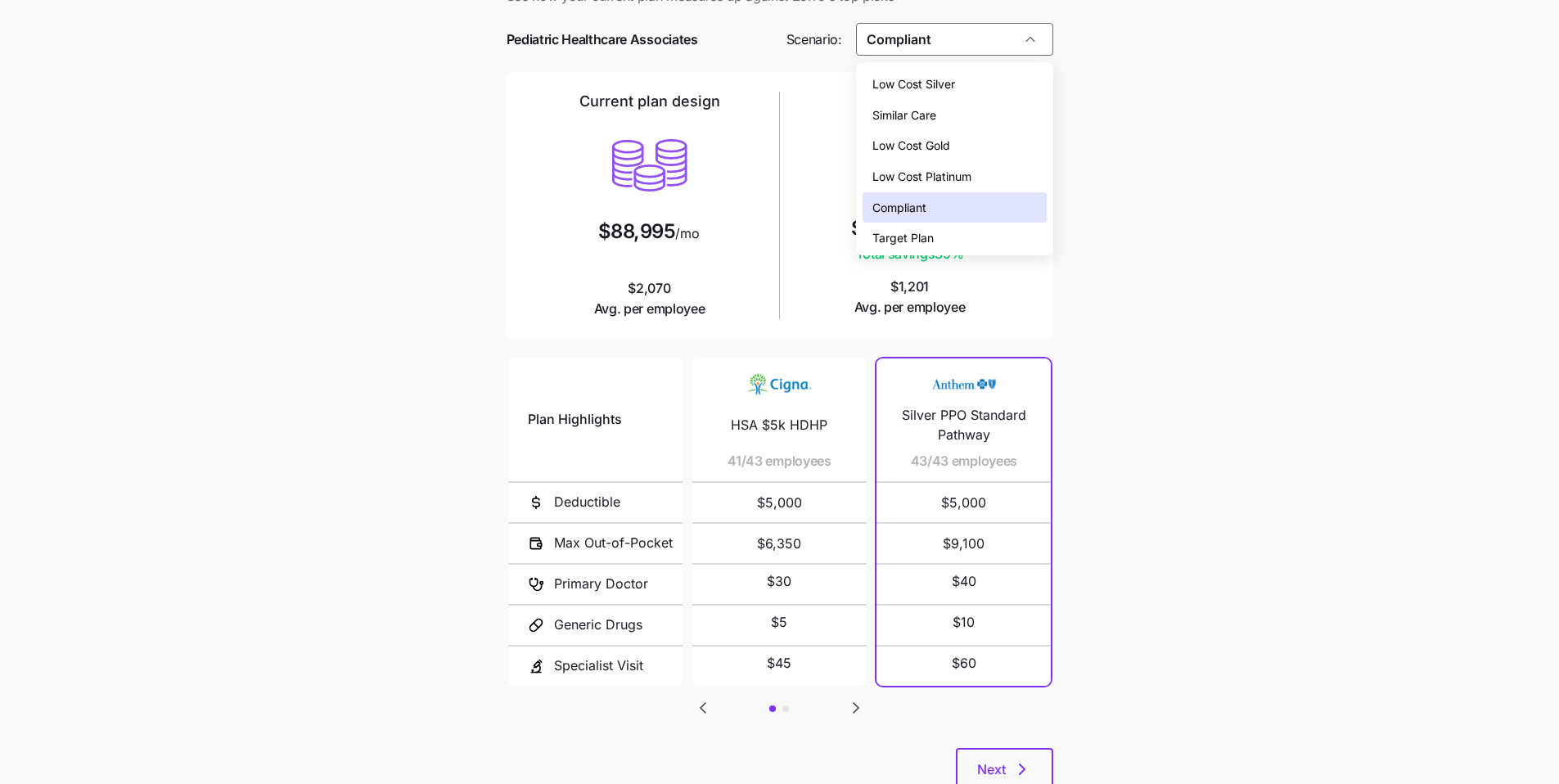 click on "Low Cost Gold" at bounding box center [911, 146] 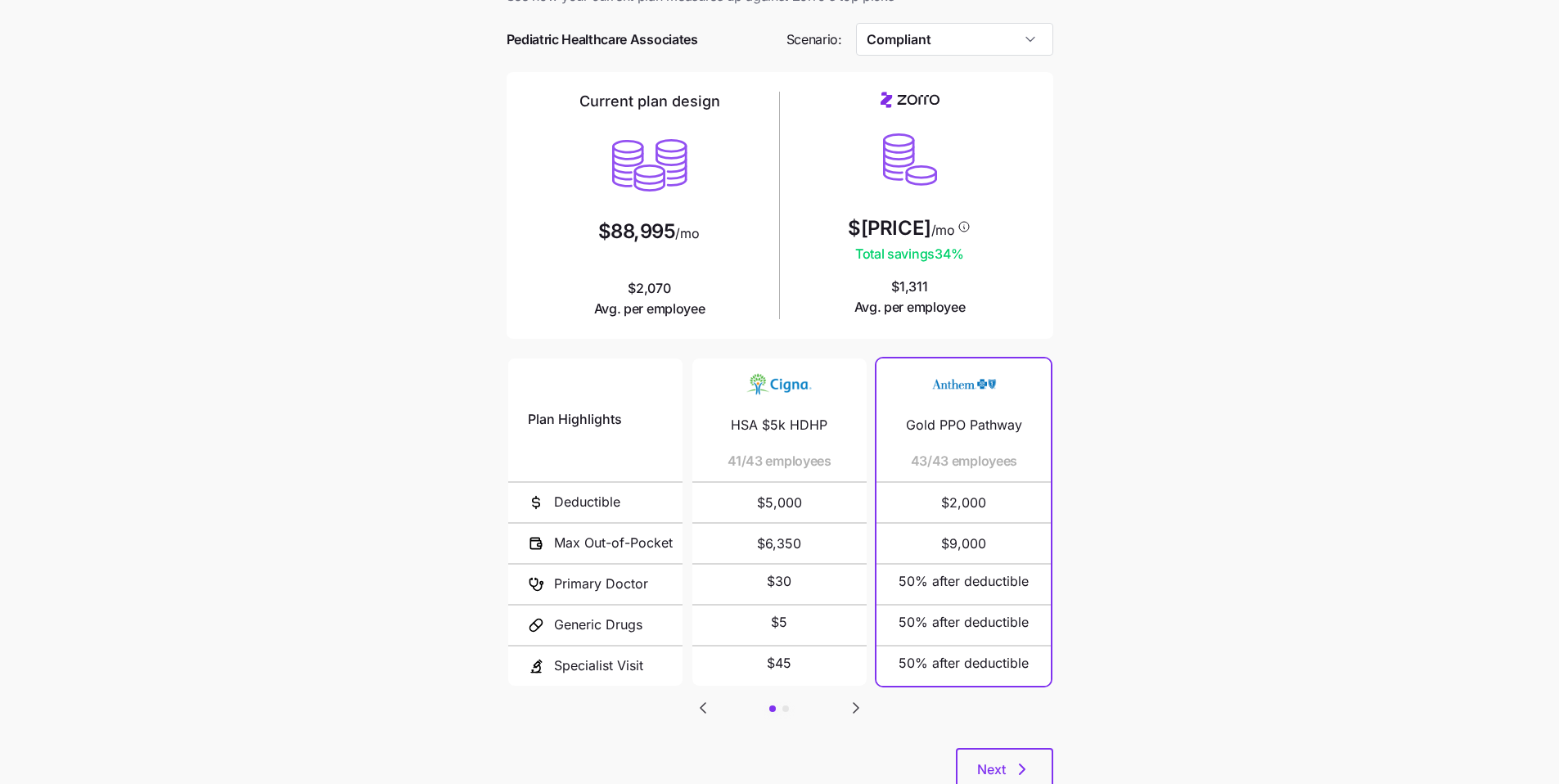 type on "Low Cost Gold" 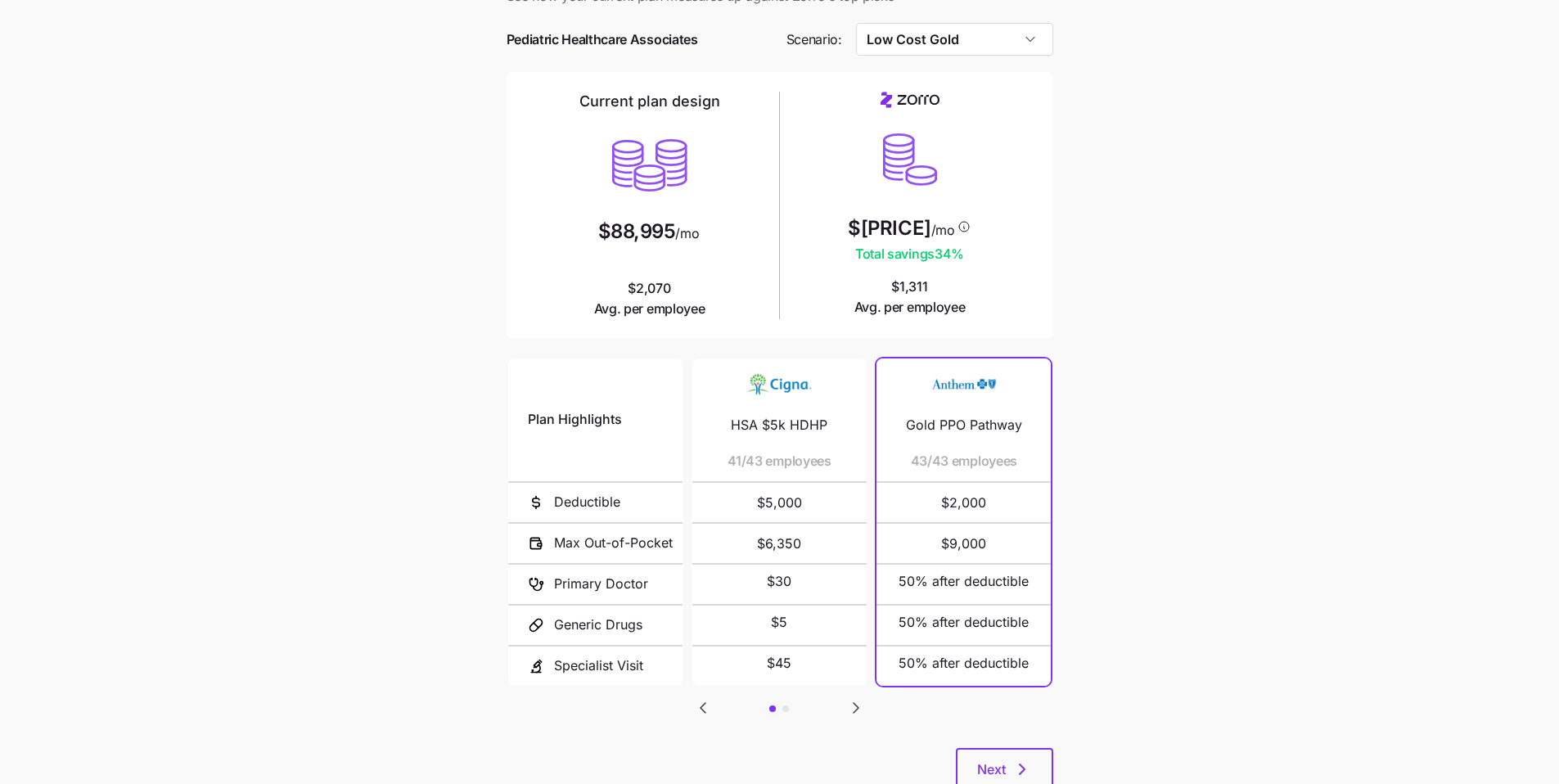 click on "Current plan vs. Zorro’s ICHRA recommendation See how your current plan measures up against Zorro's top picks Pediatric Healthcare Associates Scenario: Low Cost Gold Current plan design $88,995 /mo $2,070 Avg. per employee $58,604 /mo Total savings  34 % $1,311 Avg. per employee Plan Highlights Deductible Max Out-of-Pocket Primary Doctor Generic Drugs Specialist Visit HSA $5k HDHP 41/43 employees $5,000 $6,350 $30 $5 $45 OAP $35/$50 2/43 employees $0 $4,000 $35 $5 $50 Gold PPO Pathway 43/43 employees $2,000 $9,000 50% after deductible 50% after deductible 50% after deductible Next" at bounding box center (779, 391) 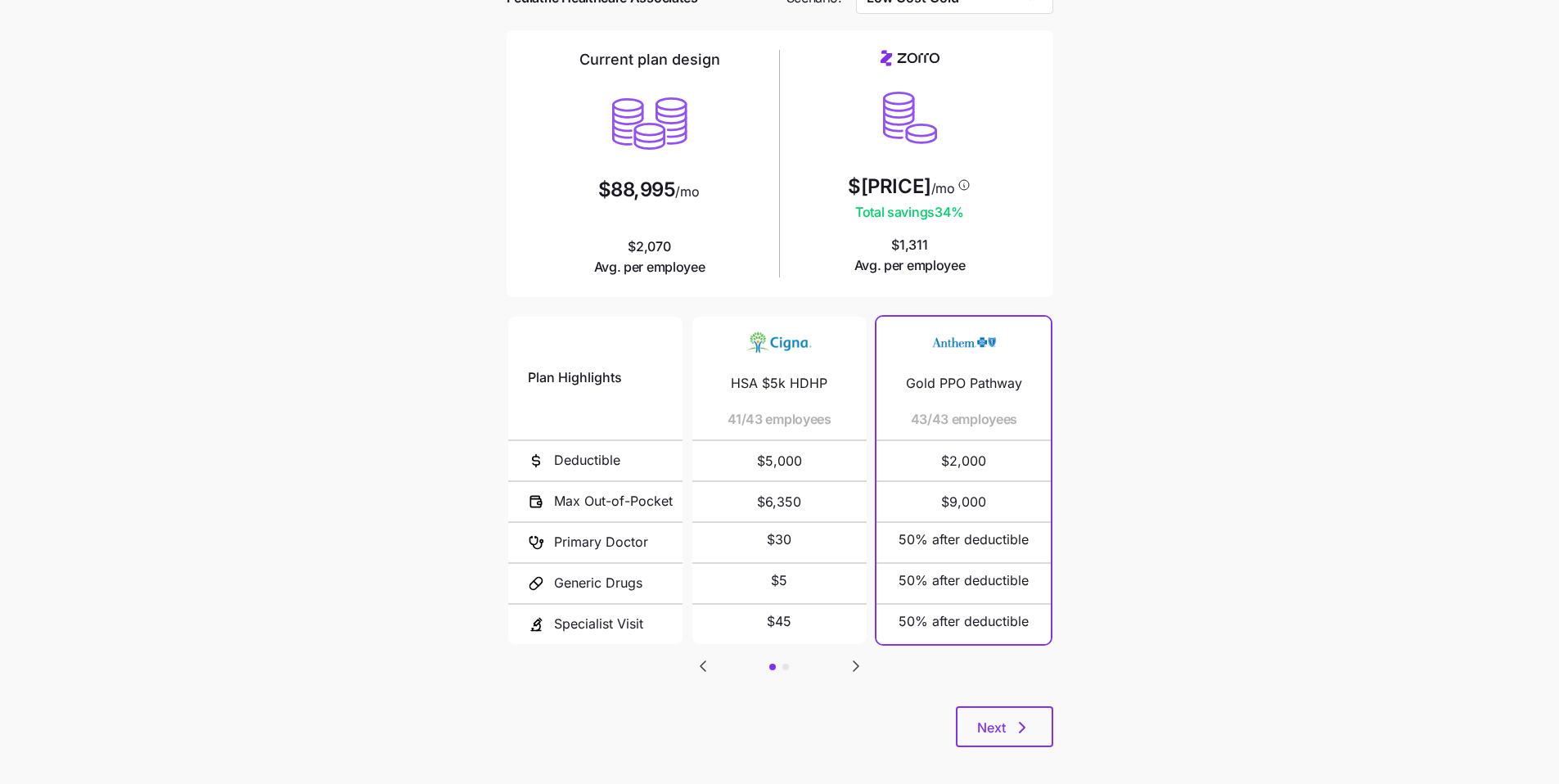 scroll, scrollTop: 110, scrollLeft: 0, axis: vertical 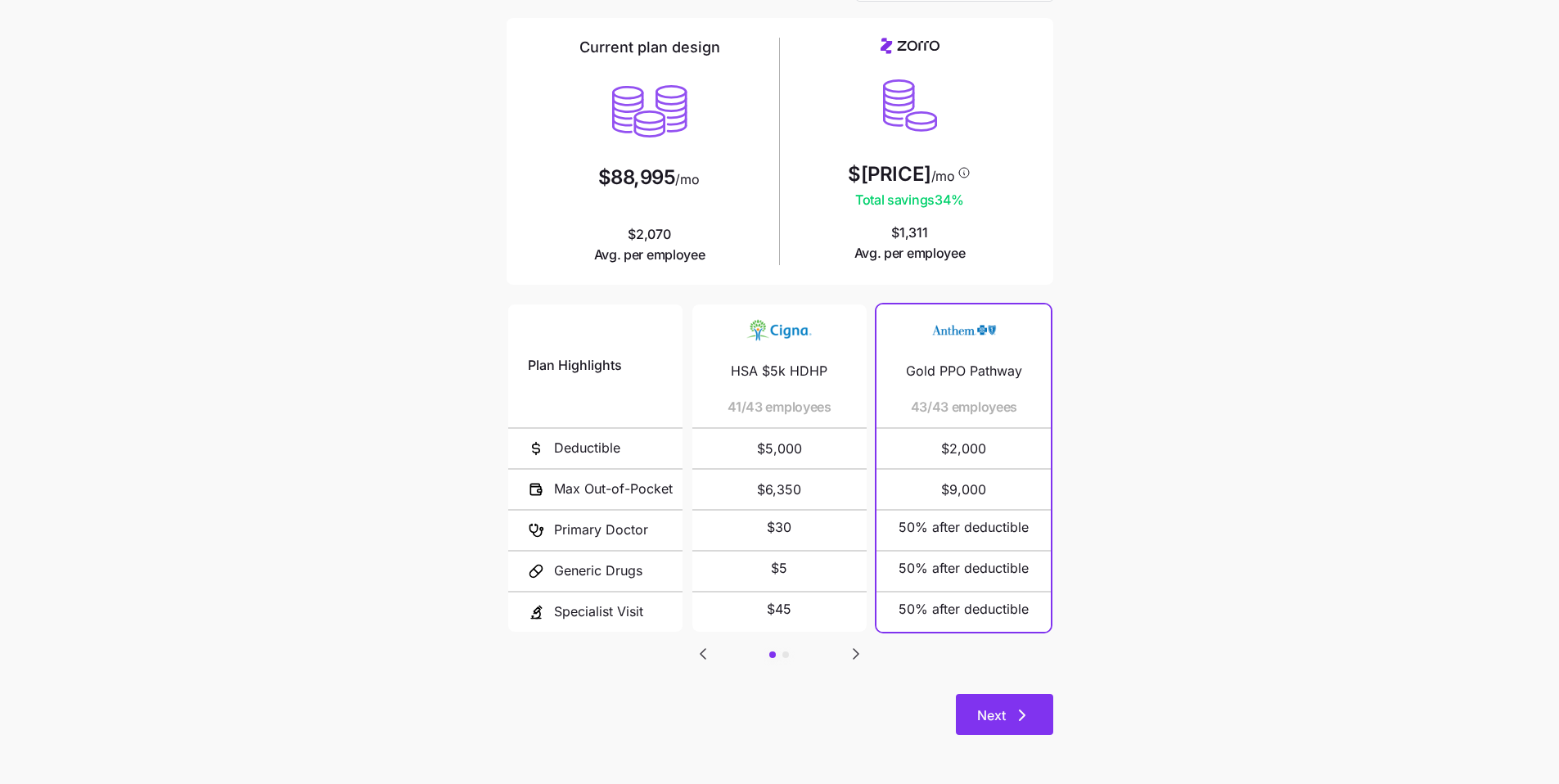click on "Next" at bounding box center (1004, 714) 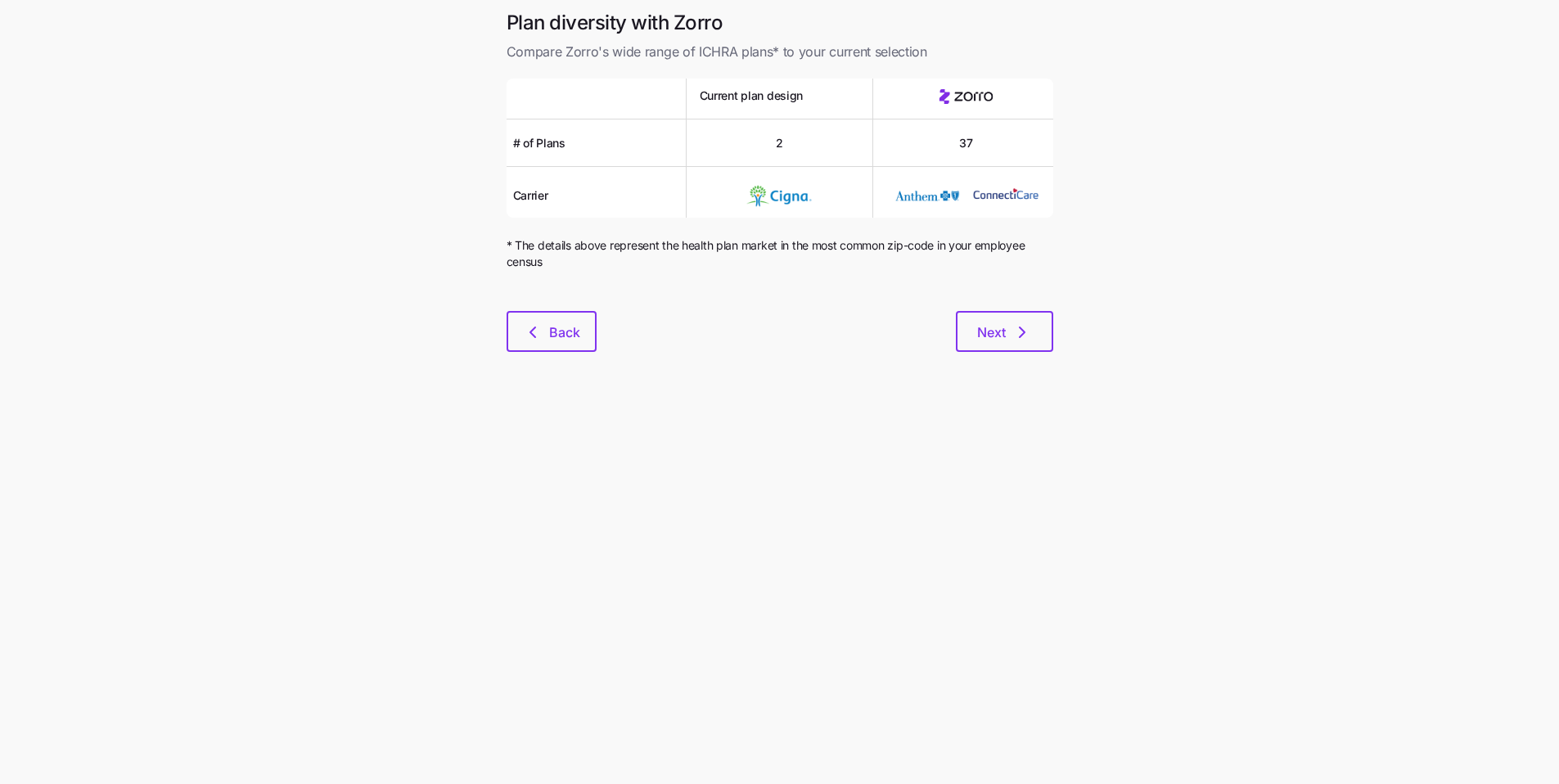 scroll, scrollTop: 0, scrollLeft: 0, axis: both 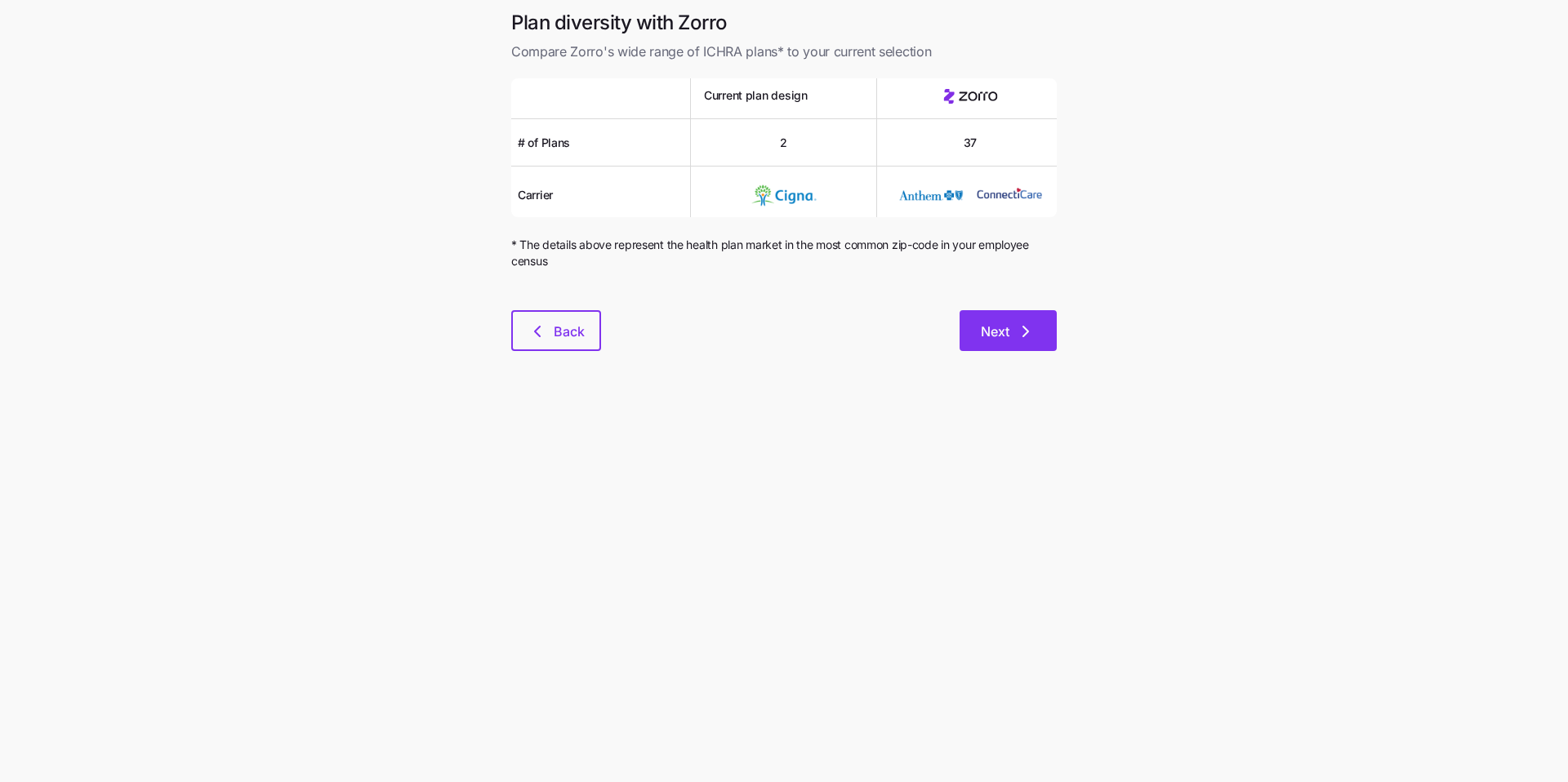 click on "Next" at bounding box center (995, 331) 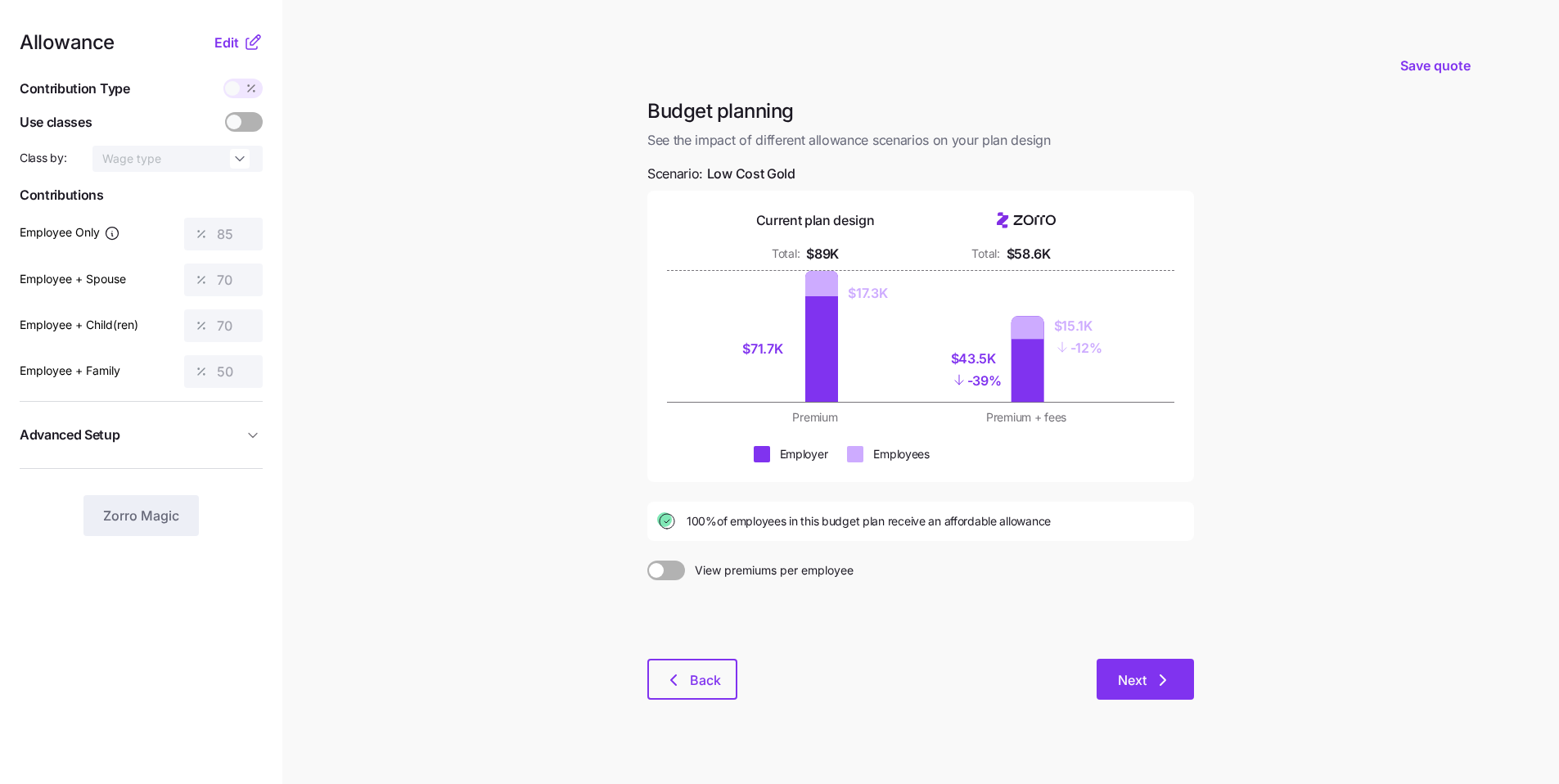 click on "Next" at bounding box center [1132, 680] 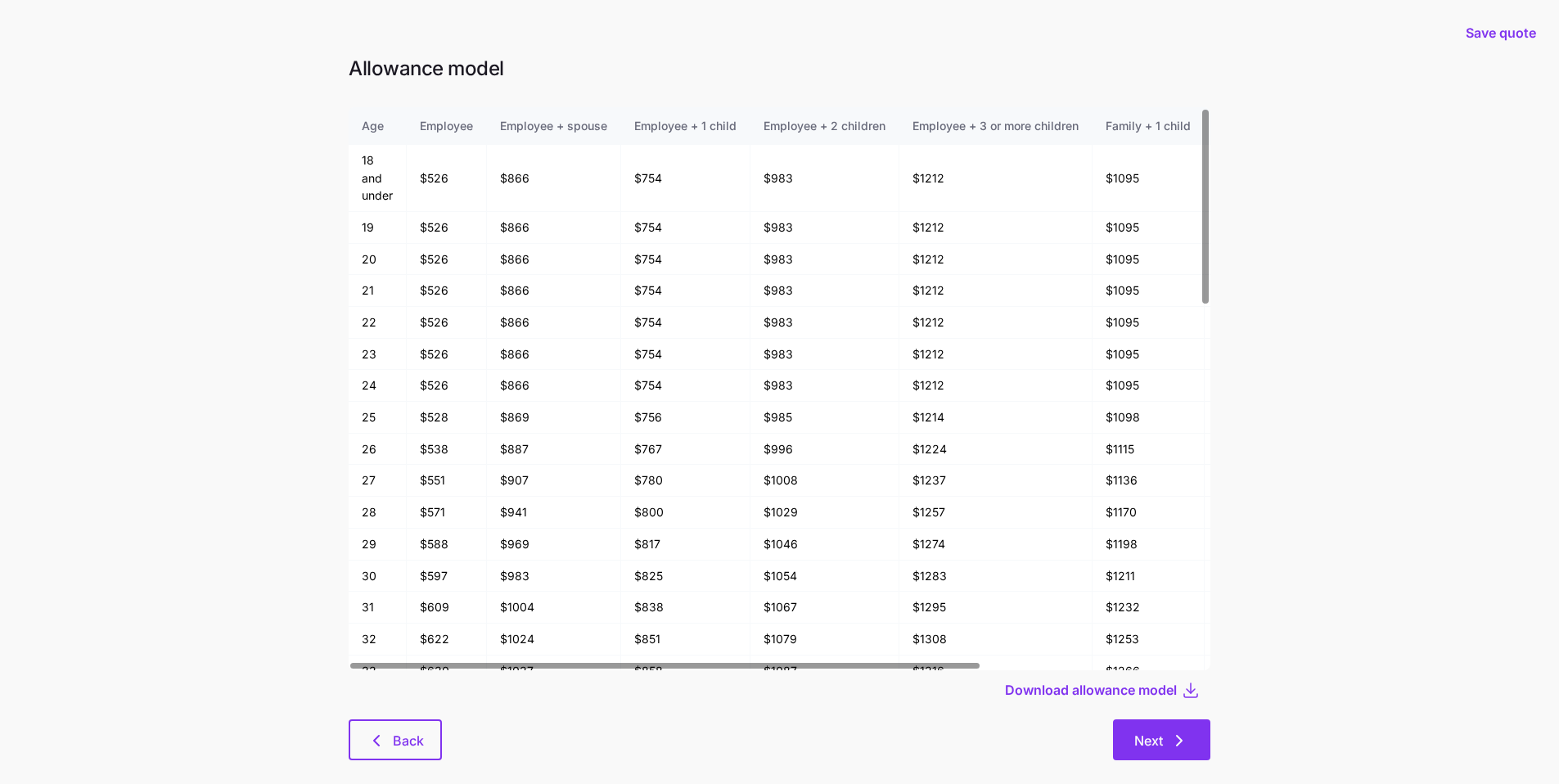 click on "Next" at bounding box center (1161, 740) 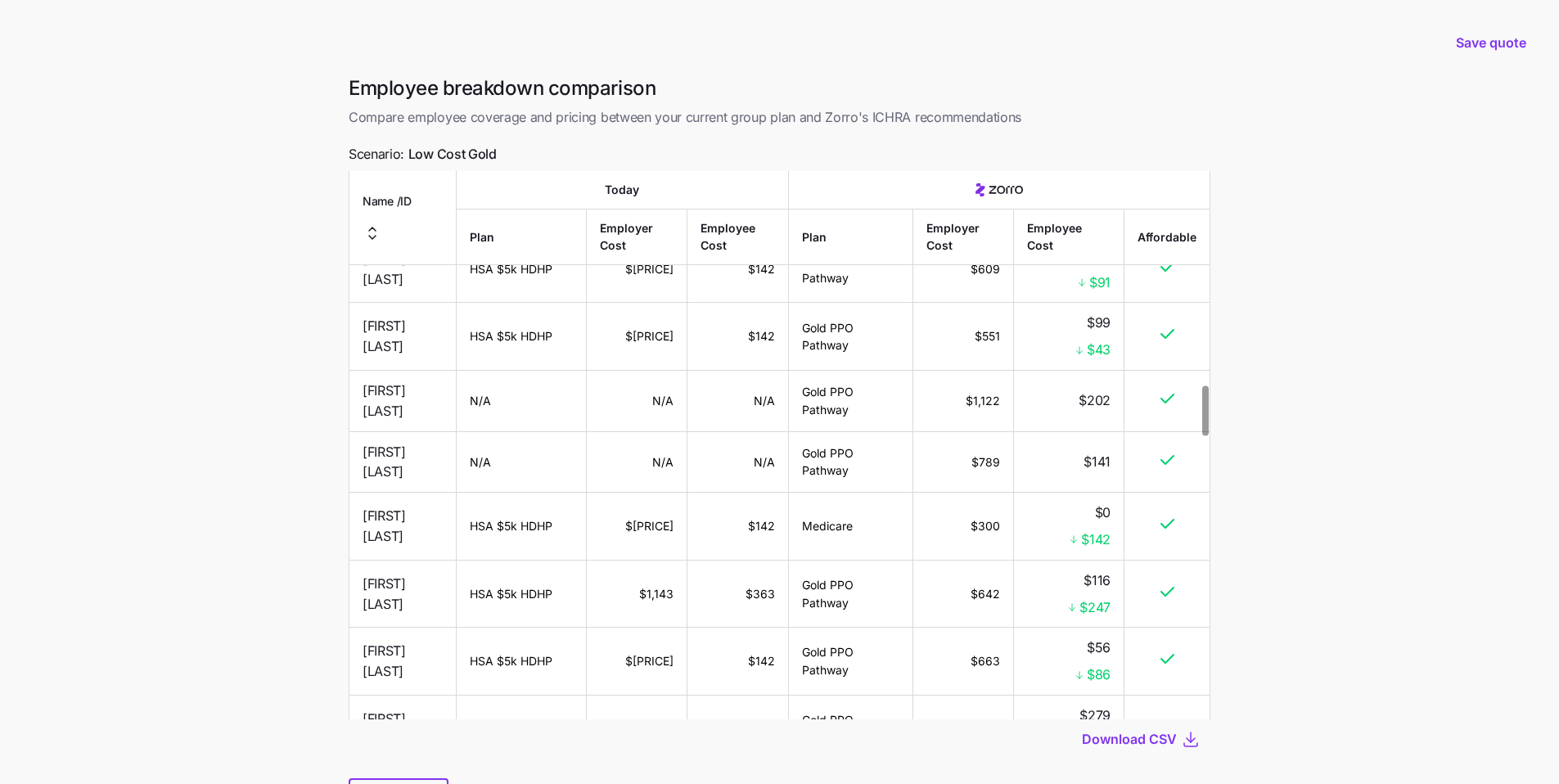 scroll, scrollTop: 2601, scrollLeft: 0, axis: vertical 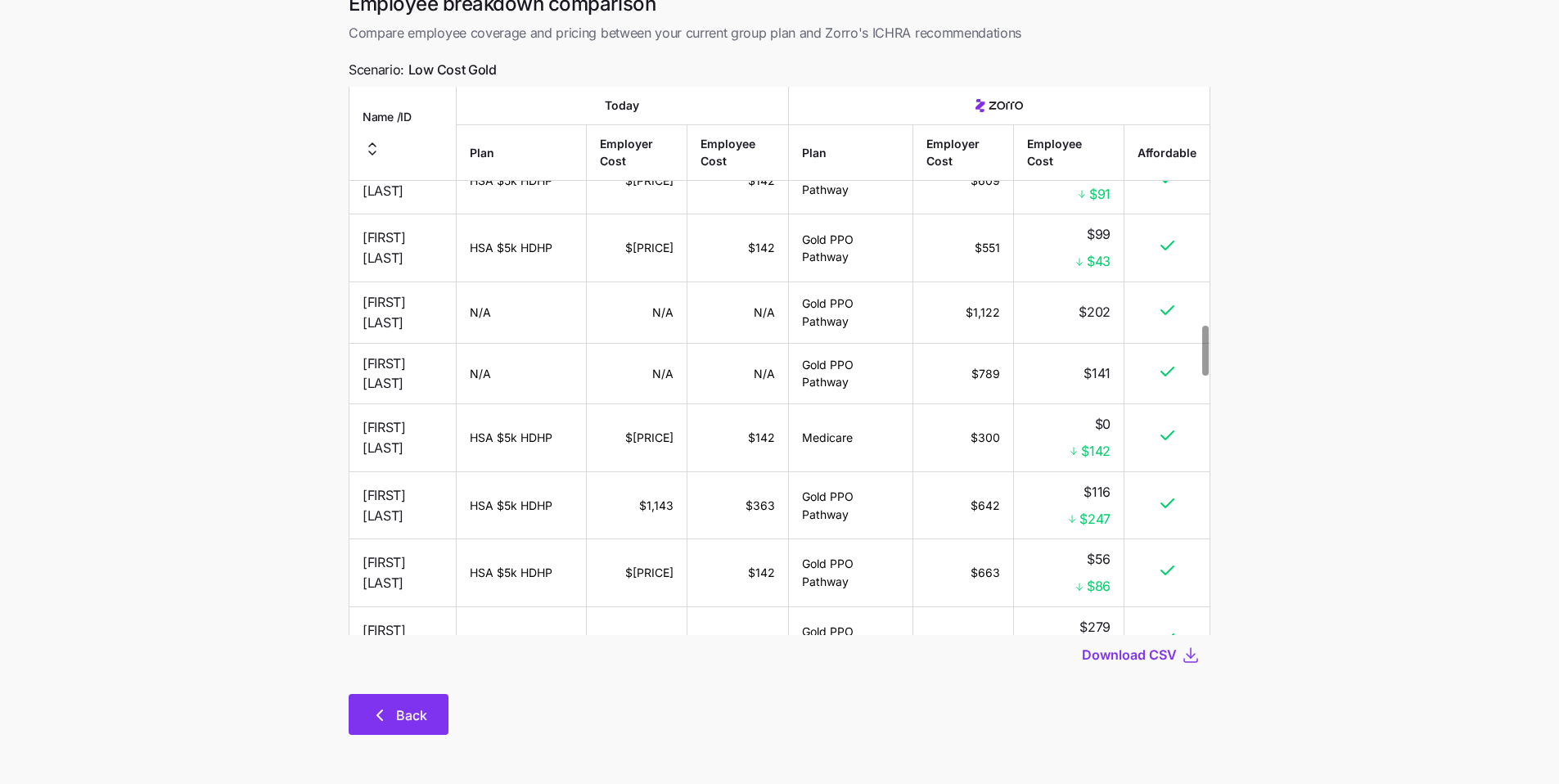 click on "Back" at bounding box center (412, 715) 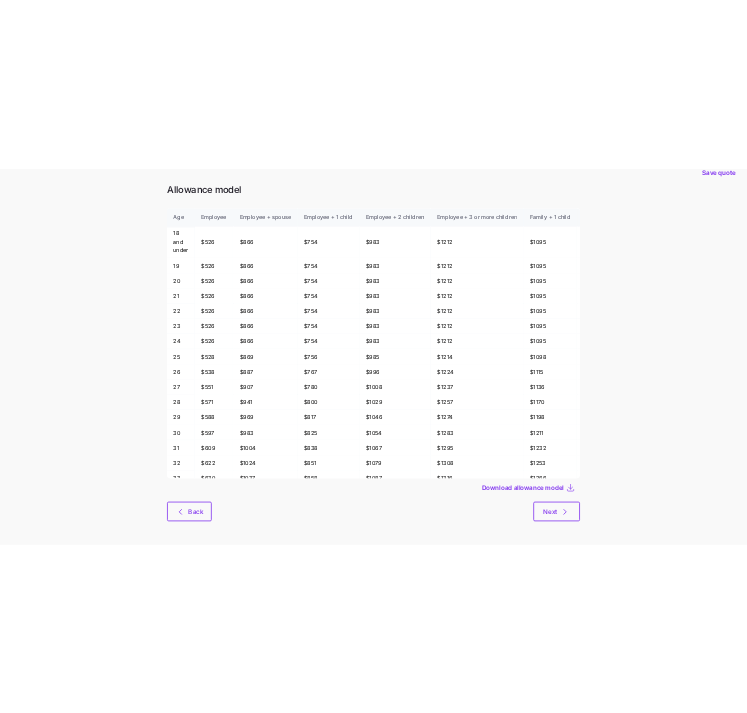 scroll, scrollTop: 0, scrollLeft: 0, axis: both 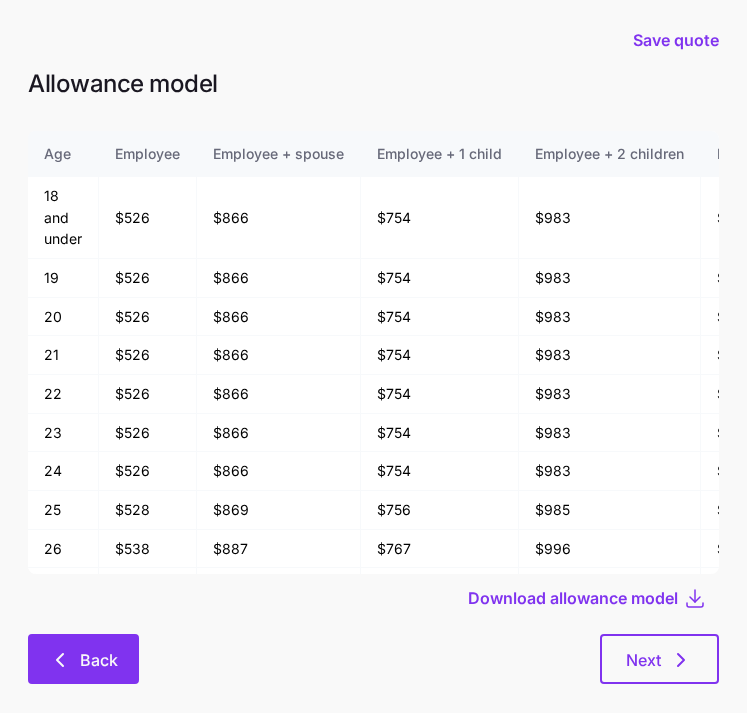 click on "Back" at bounding box center [99, 660] 